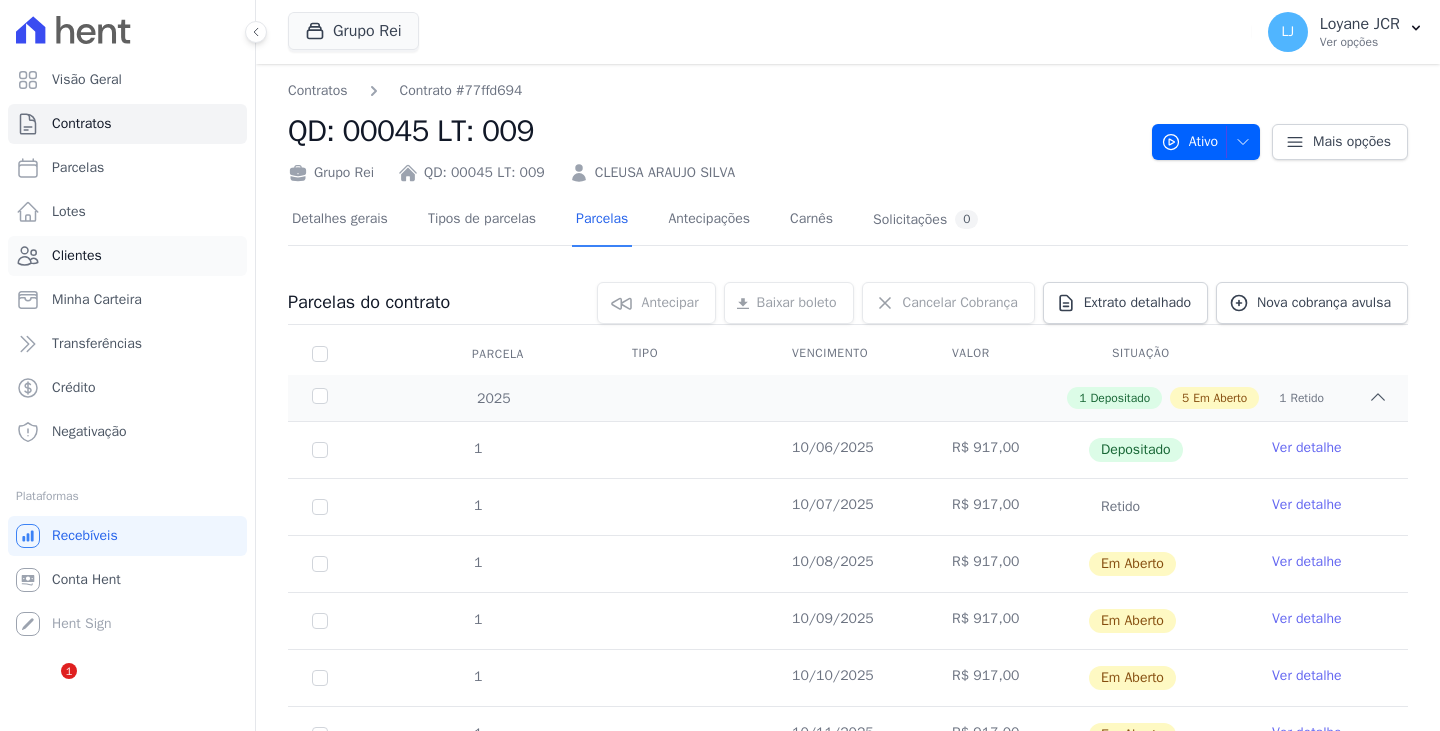 click on "Clientes" at bounding box center (127, 256) 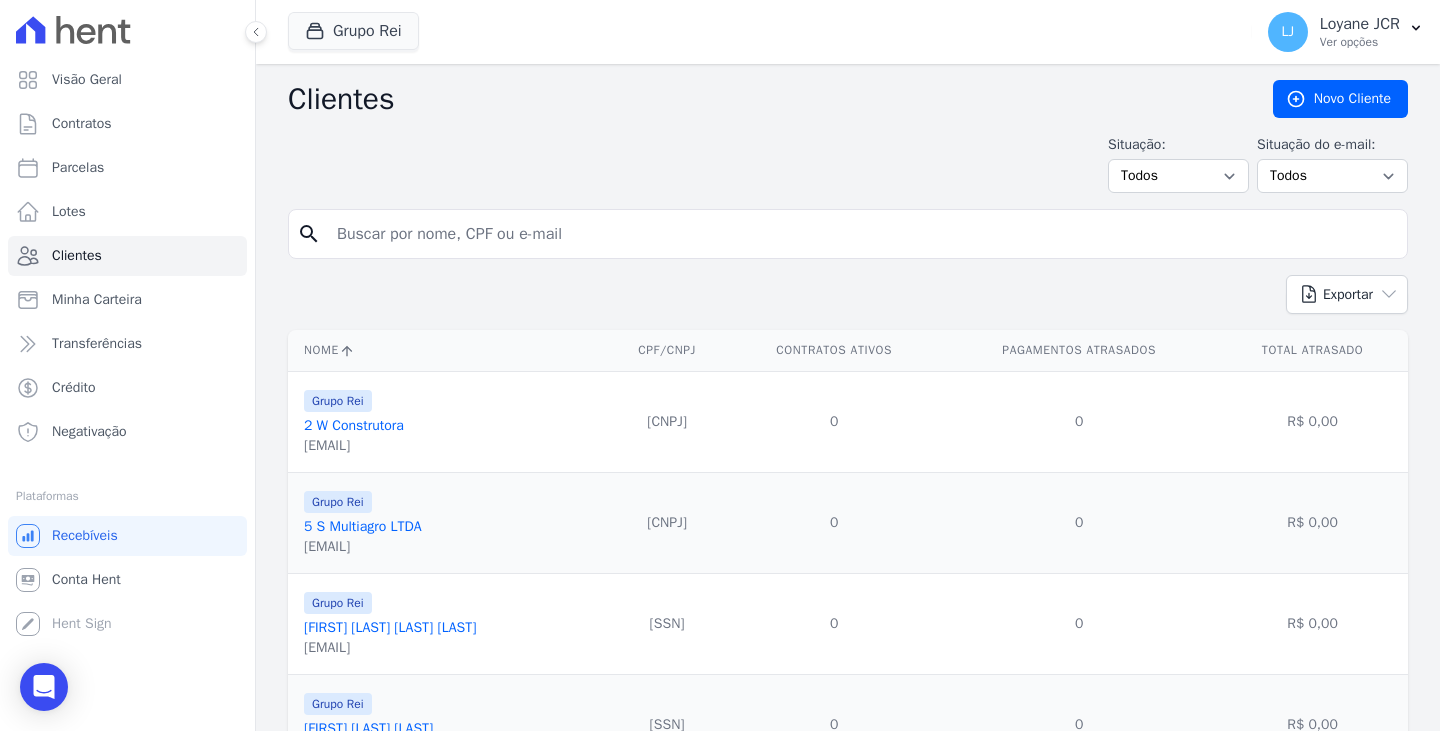 click at bounding box center (862, 234) 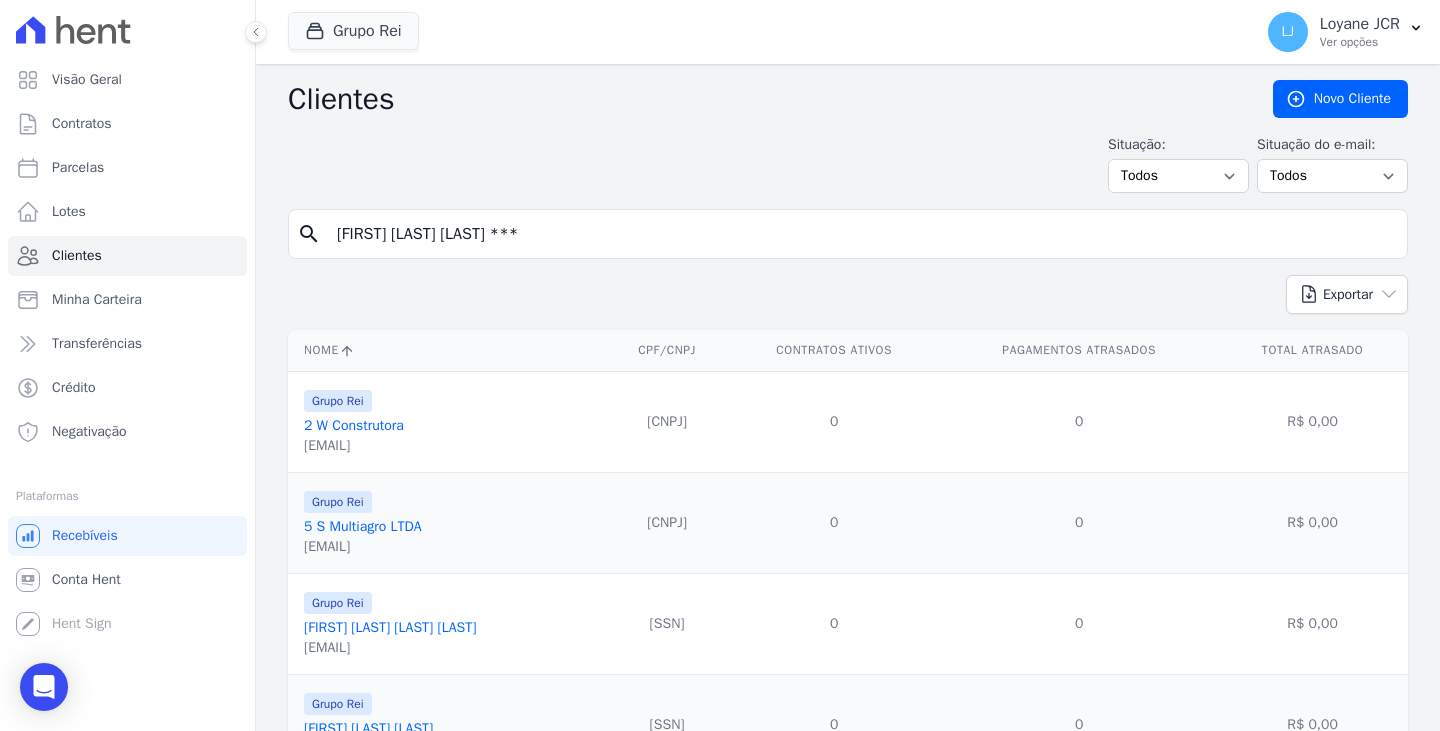 drag, startPoint x: 562, startPoint y: 229, endPoint x: 519, endPoint y: 227, distance: 43.046486 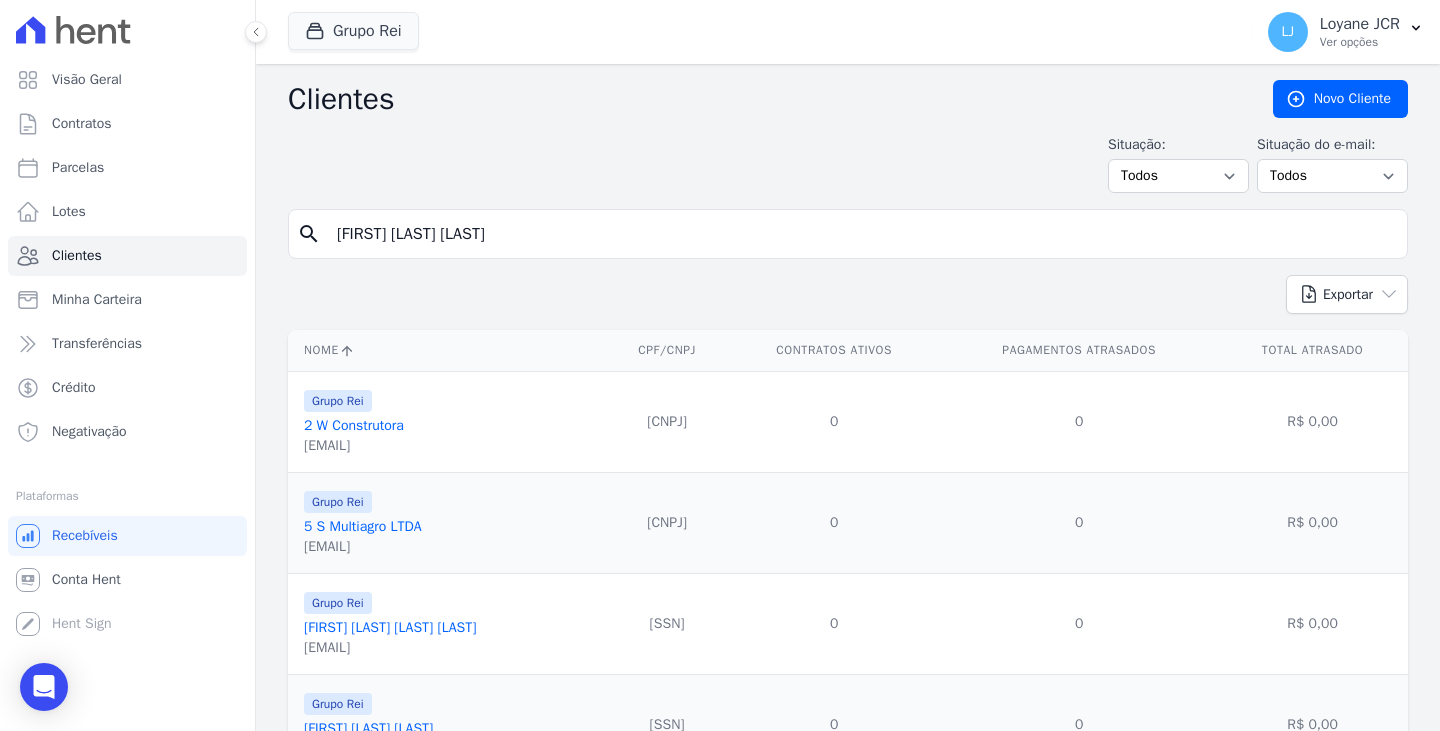 type on "[FIRST] [LAST] [LAST]" 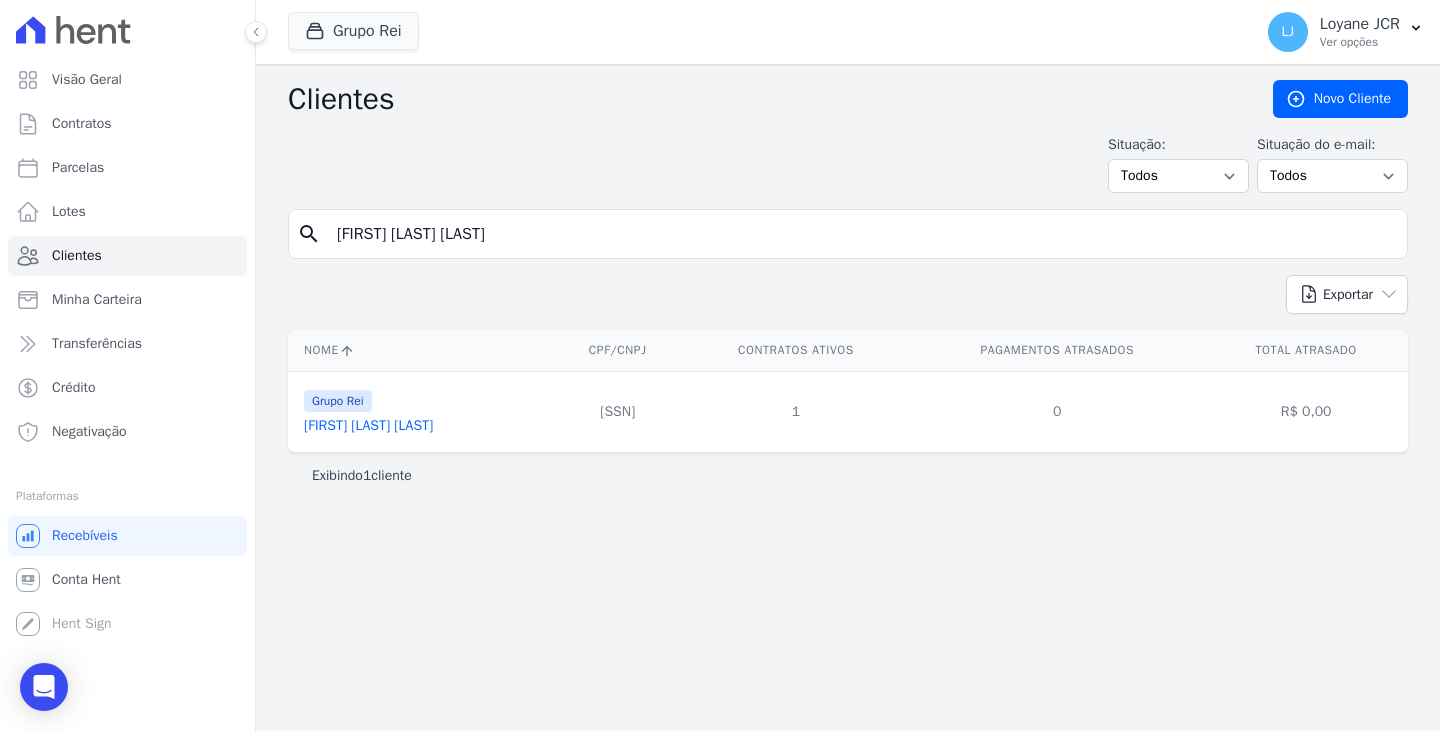 click on "[FIRST] [LAST] [LAST]" at bounding box center (368, 425) 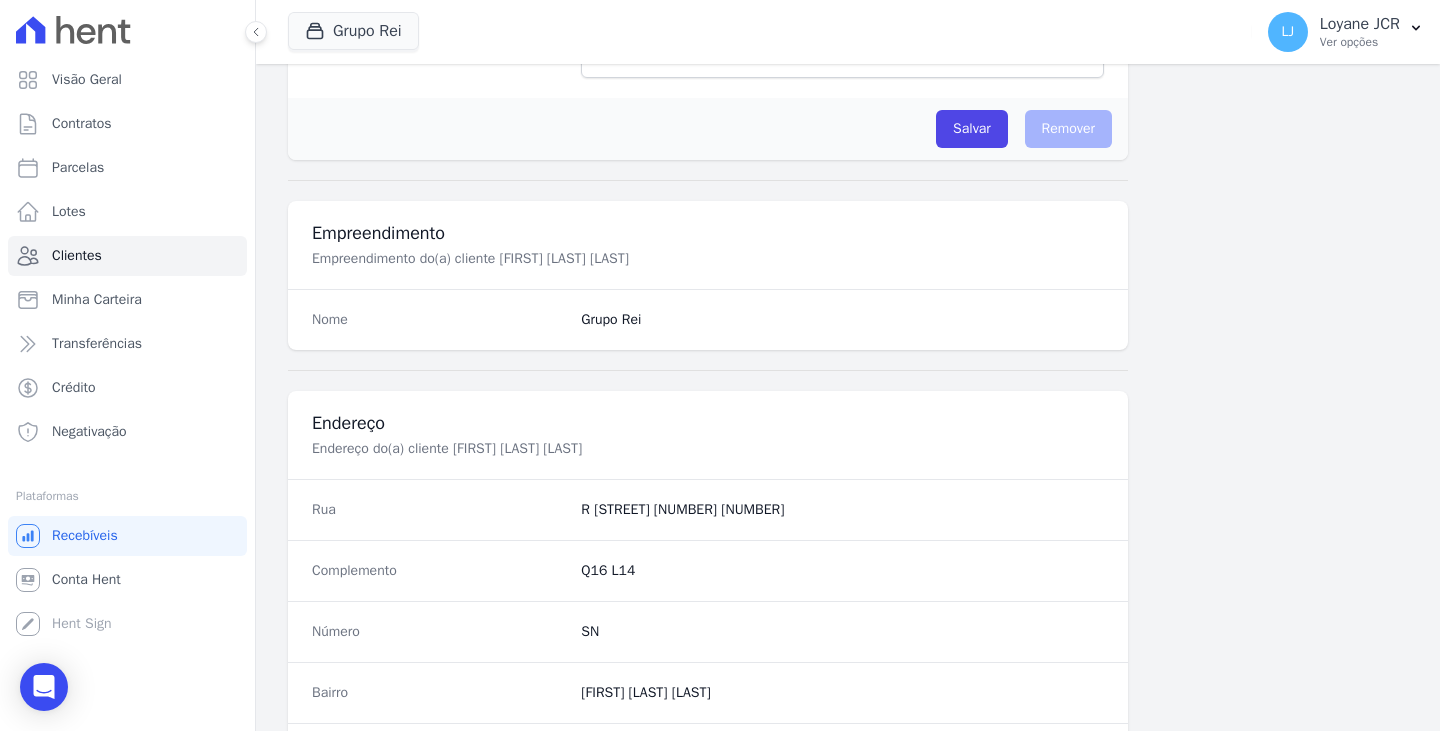 scroll, scrollTop: 1232, scrollLeft: 0, axis: vertical 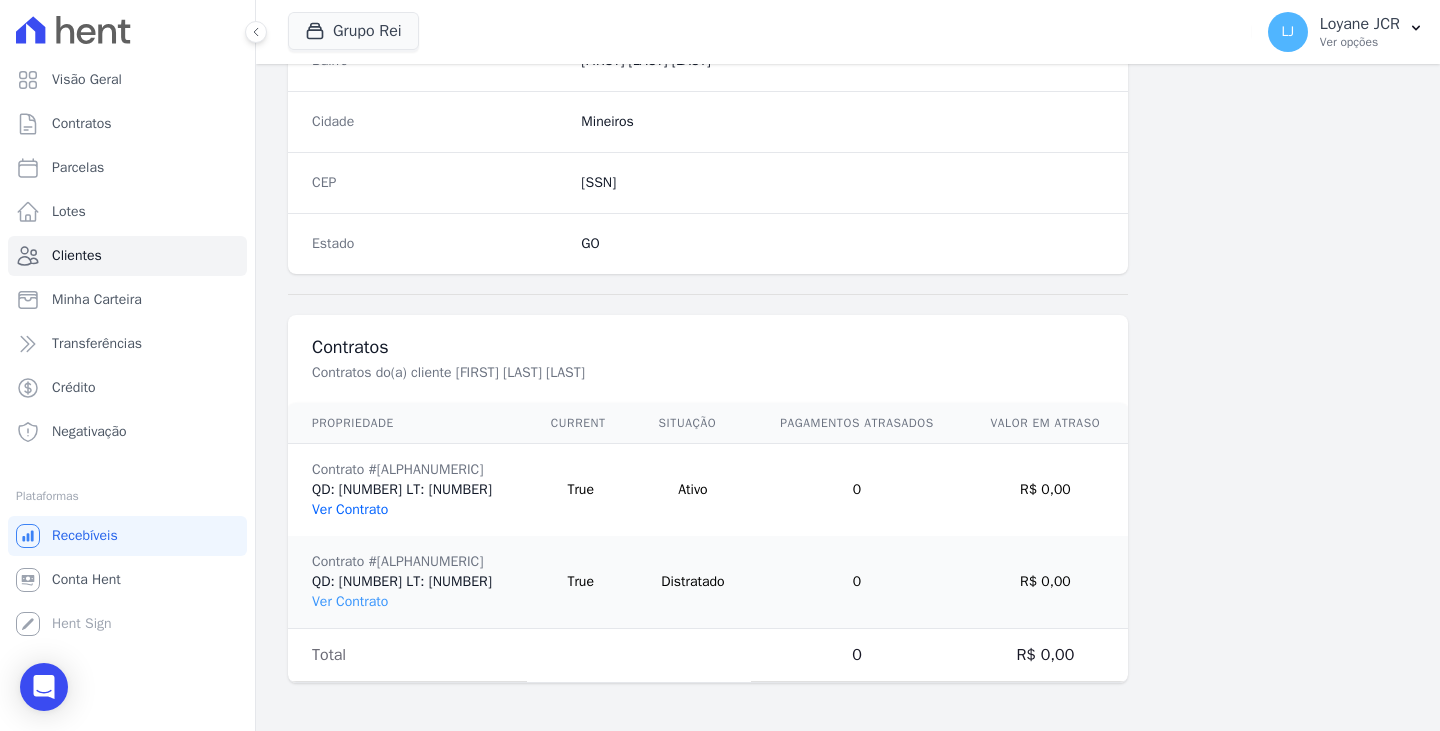 click on "Ver Contrato" at bounding box center [350, 509] 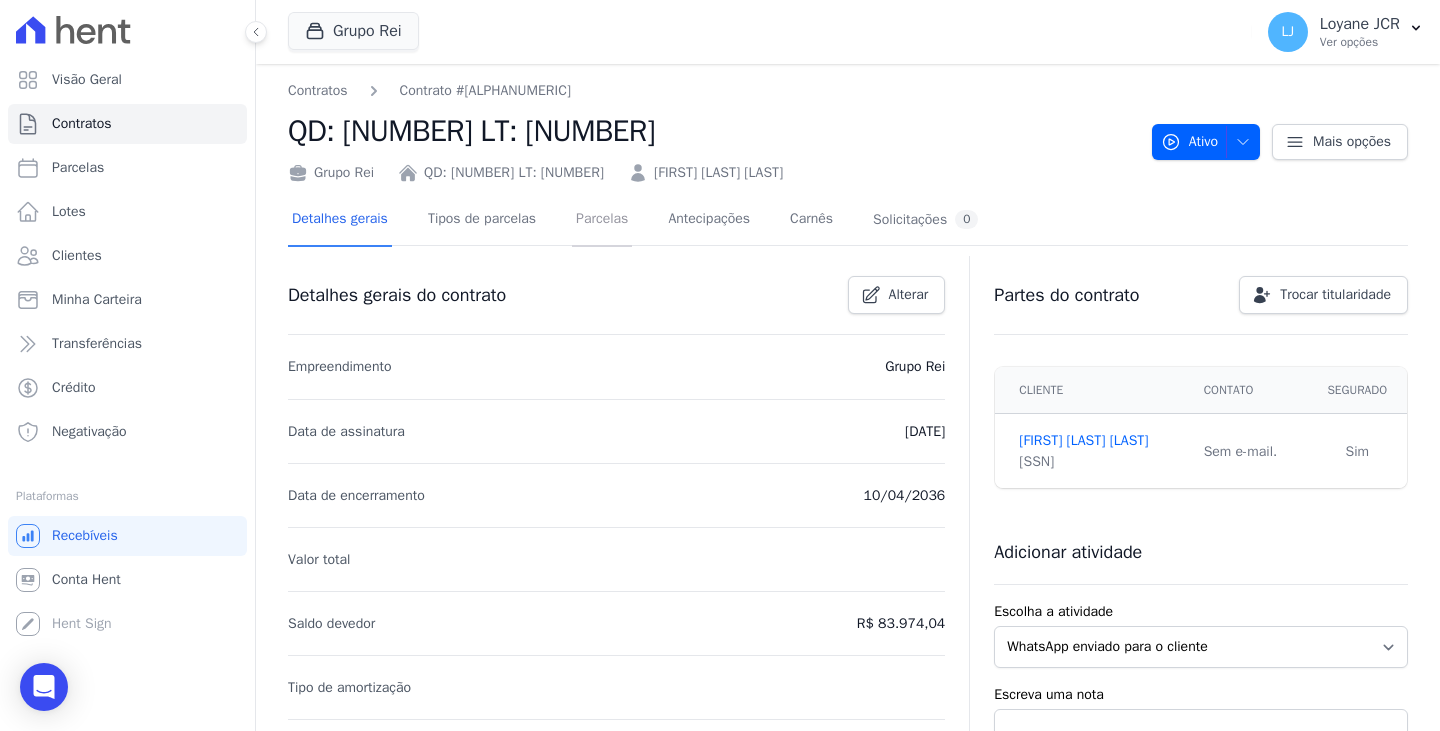 click on "Parcelas" at bounding box center [602, 220] 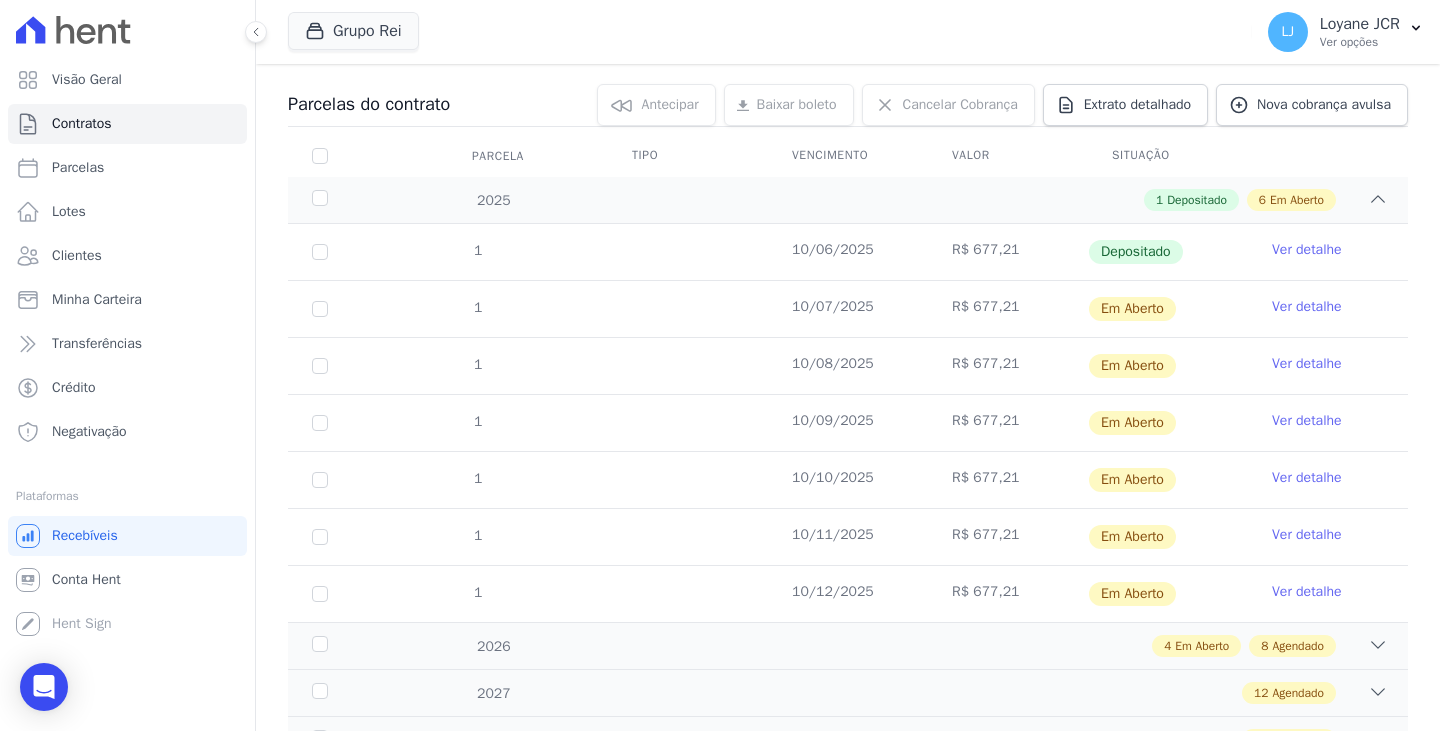 scroll, scrollTop: 200, scrollLeft: 0, axis: vertical 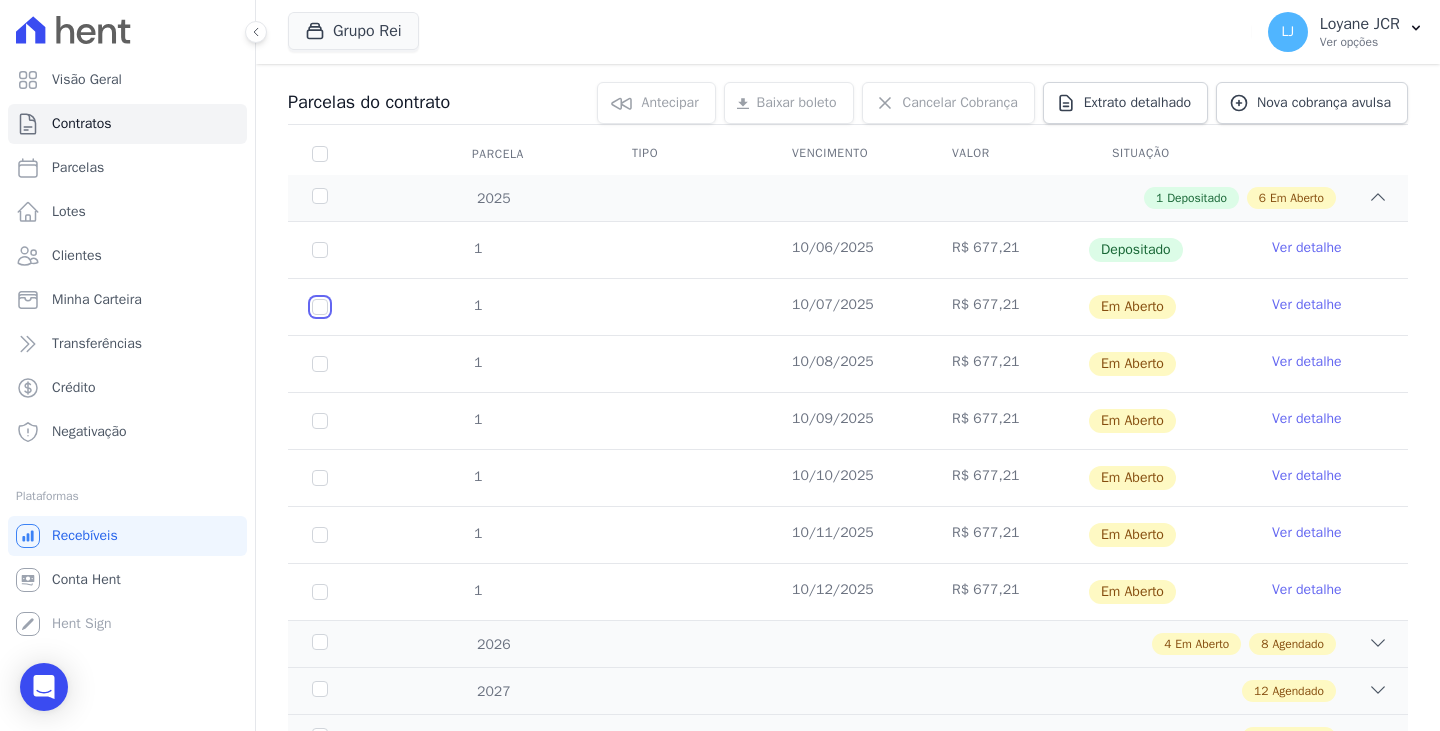 drag, startPoint x: 319, startPoint y: 305, endPoint x: 320, endPoint y: 333, distance: 28.01785 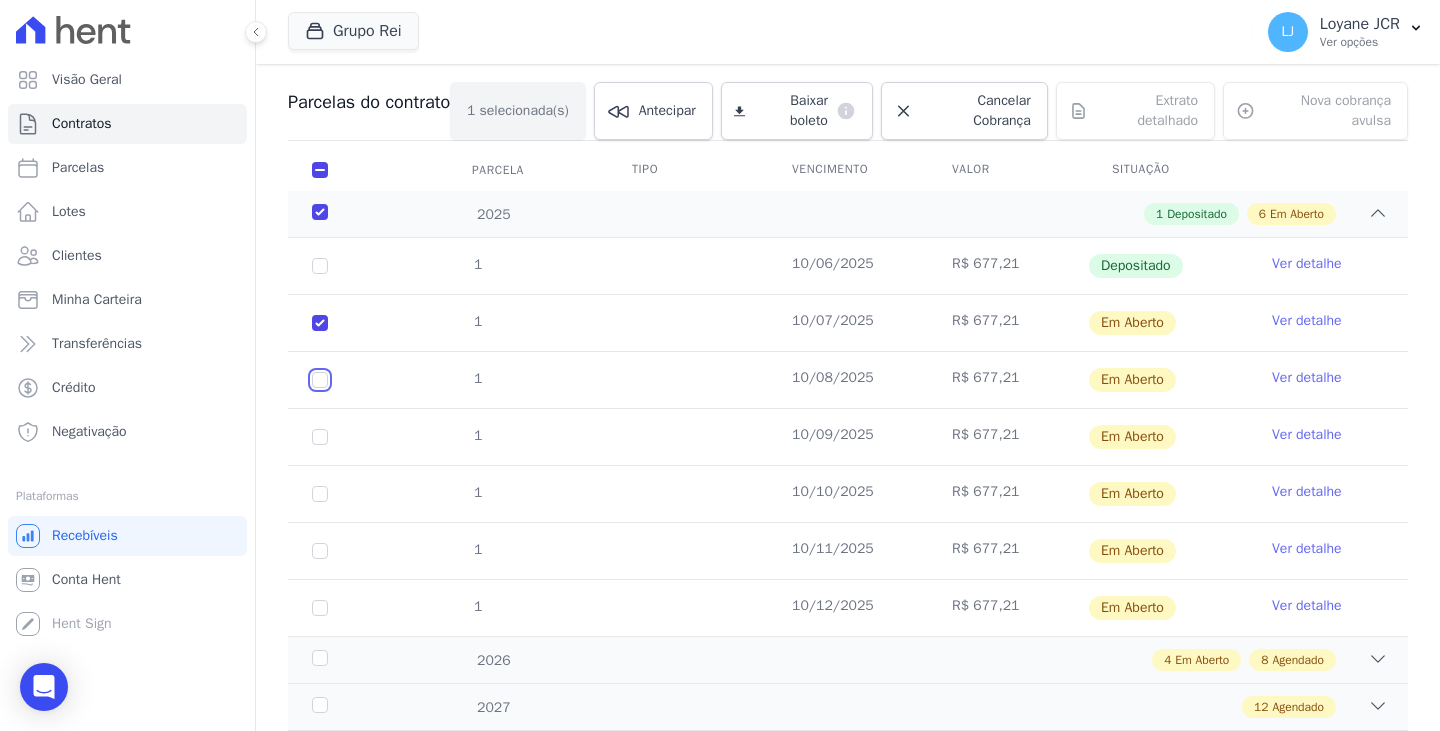 click at bounding box center [320, 323] 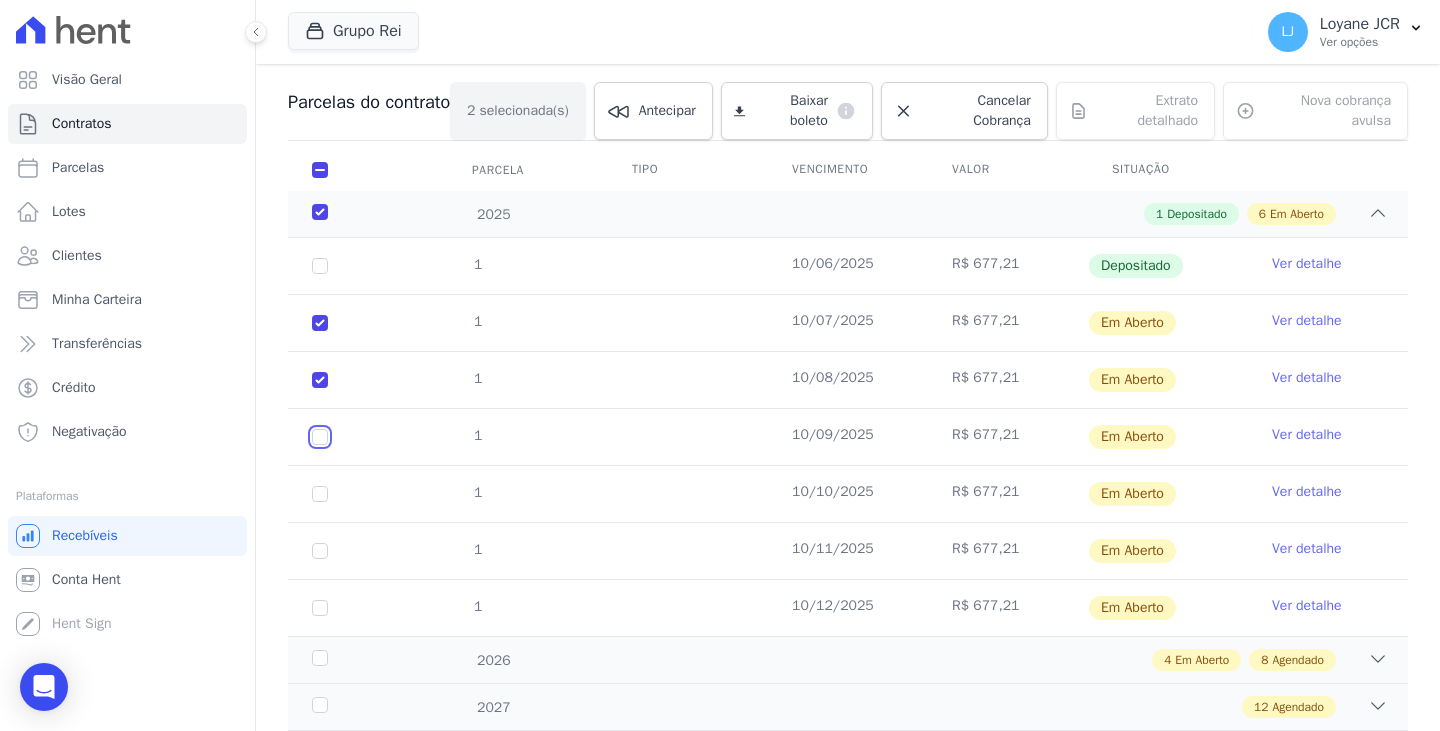 click at bounding box center (320, 323) 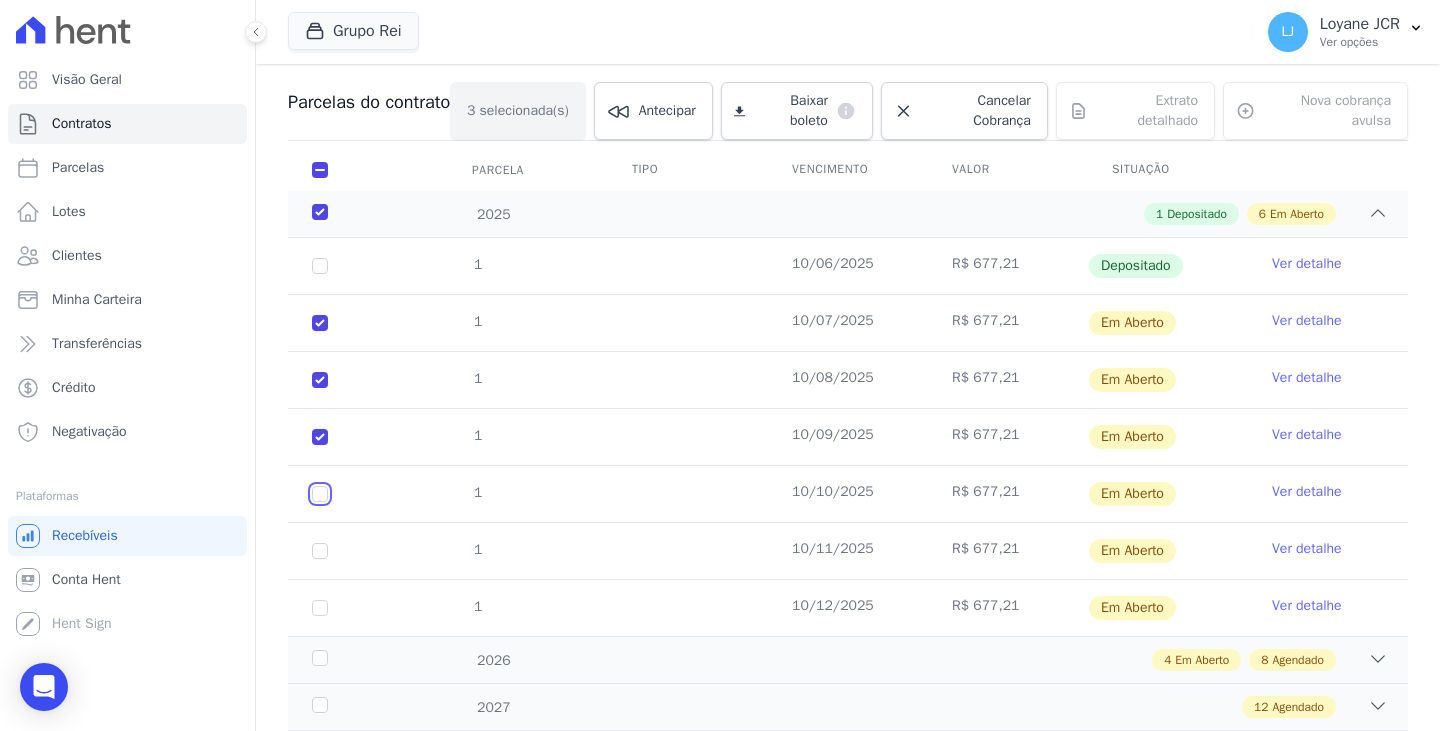 click at bounding box center [320, 323] 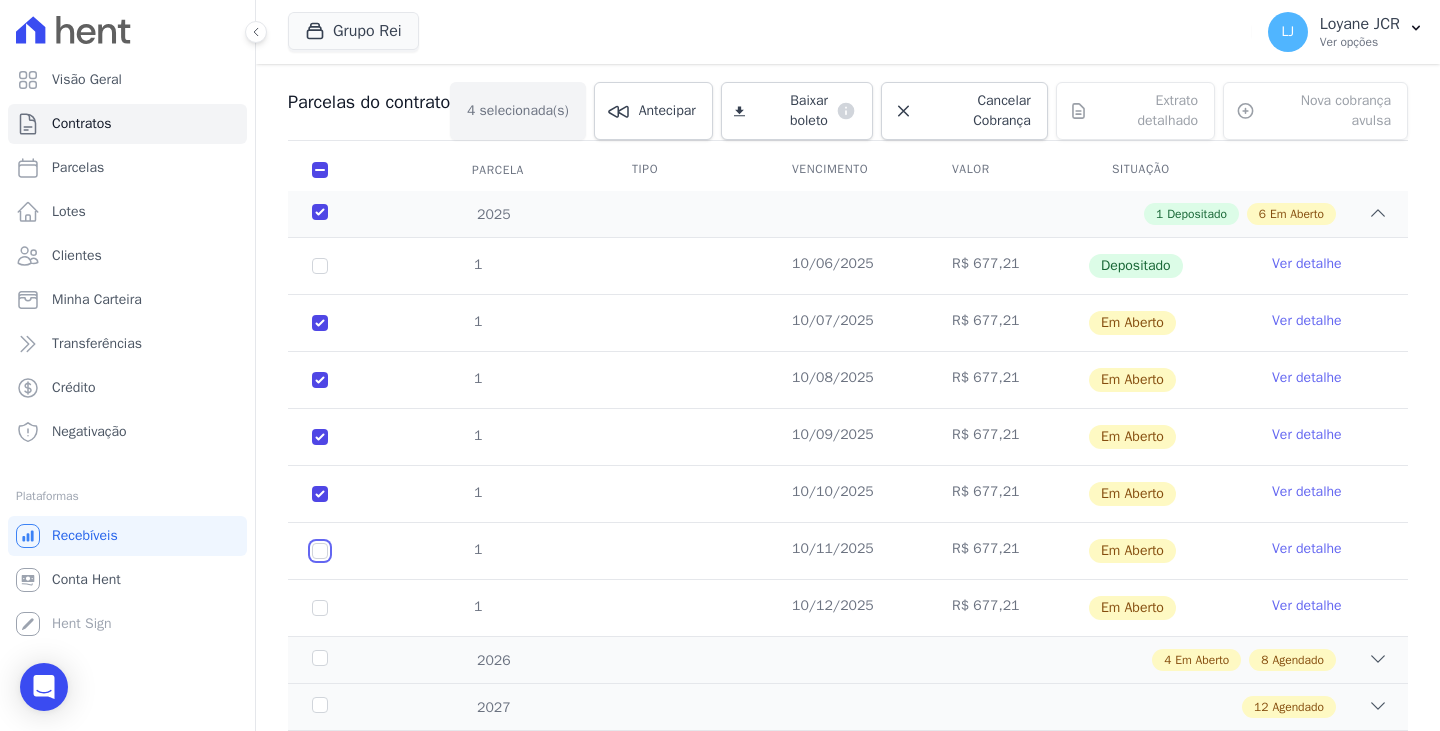 click at bounding box center (320, 323) 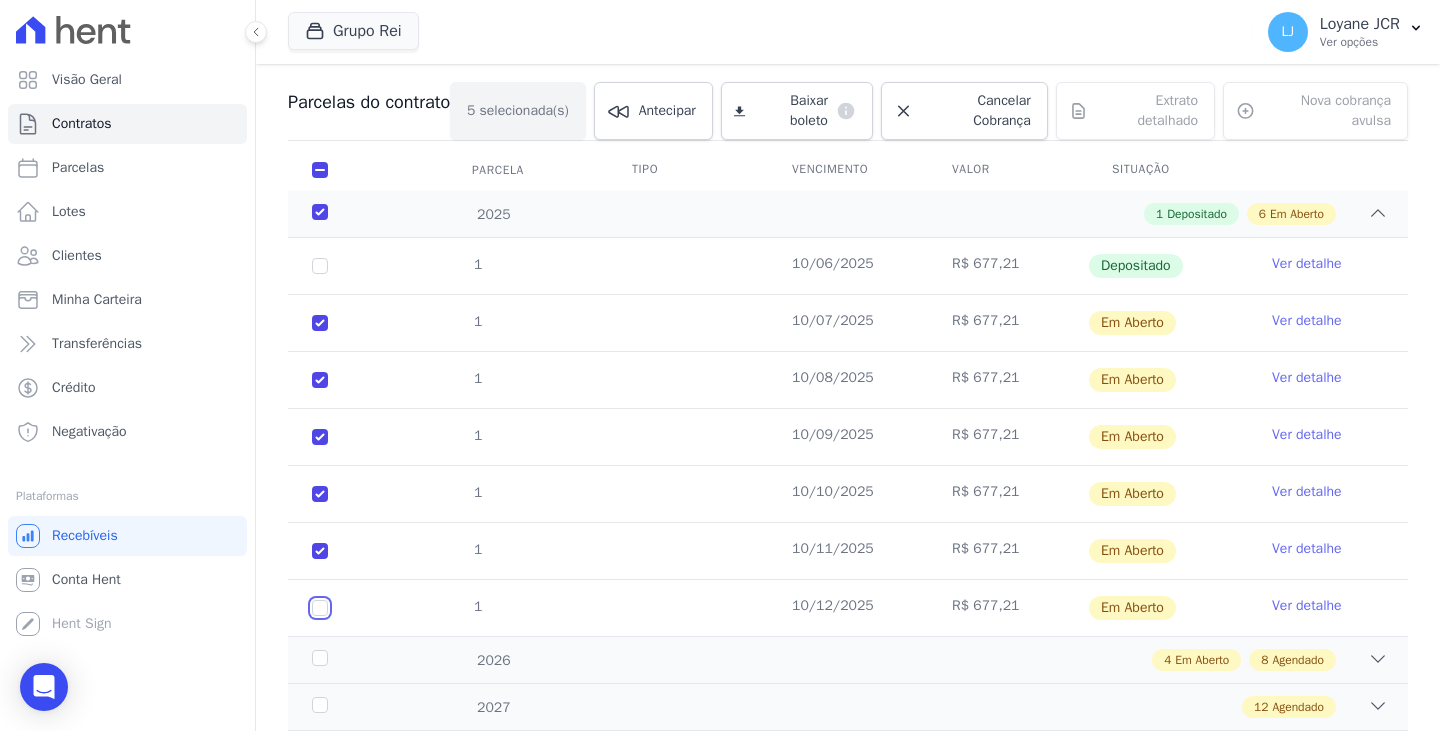 click at bounding box center [320, 323] 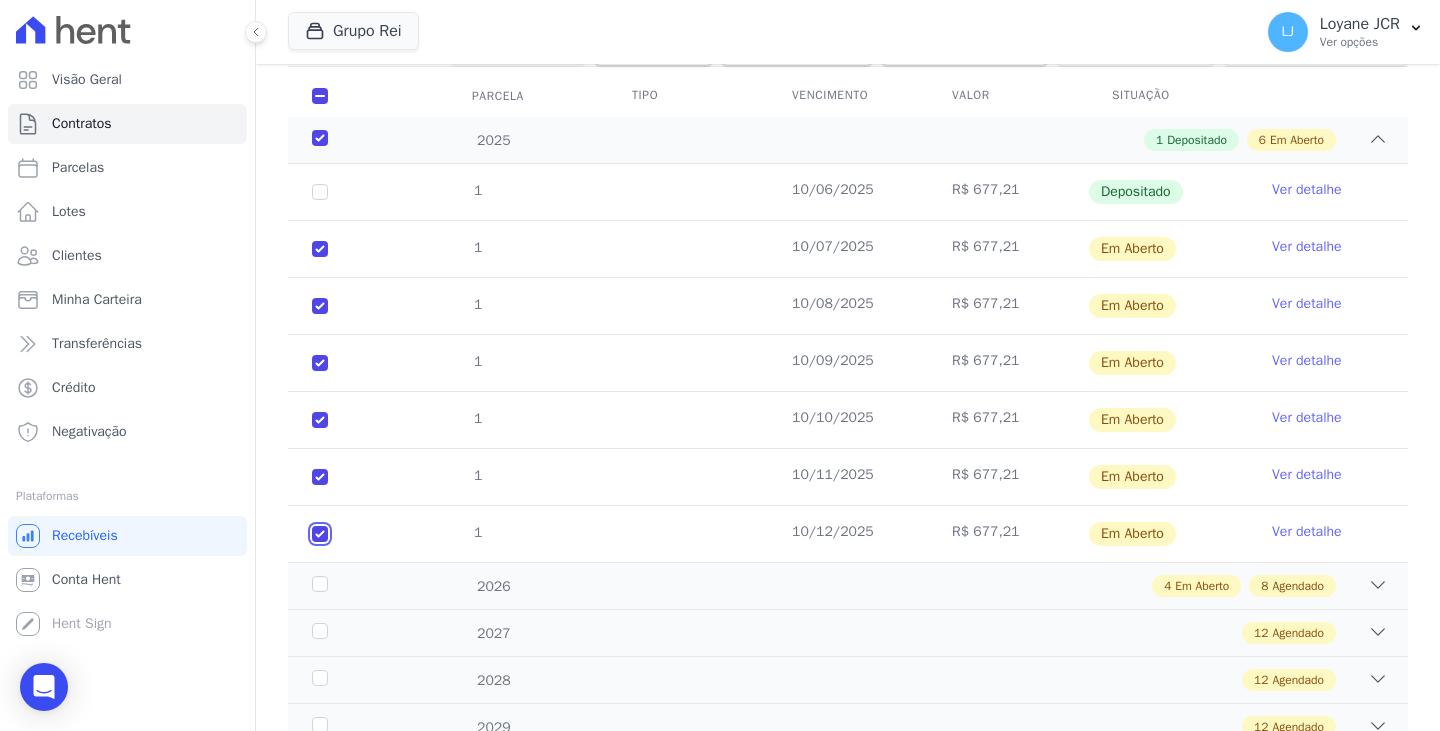 scroll, scrollTop: 500, scrollLeft: 0, axis: vertical 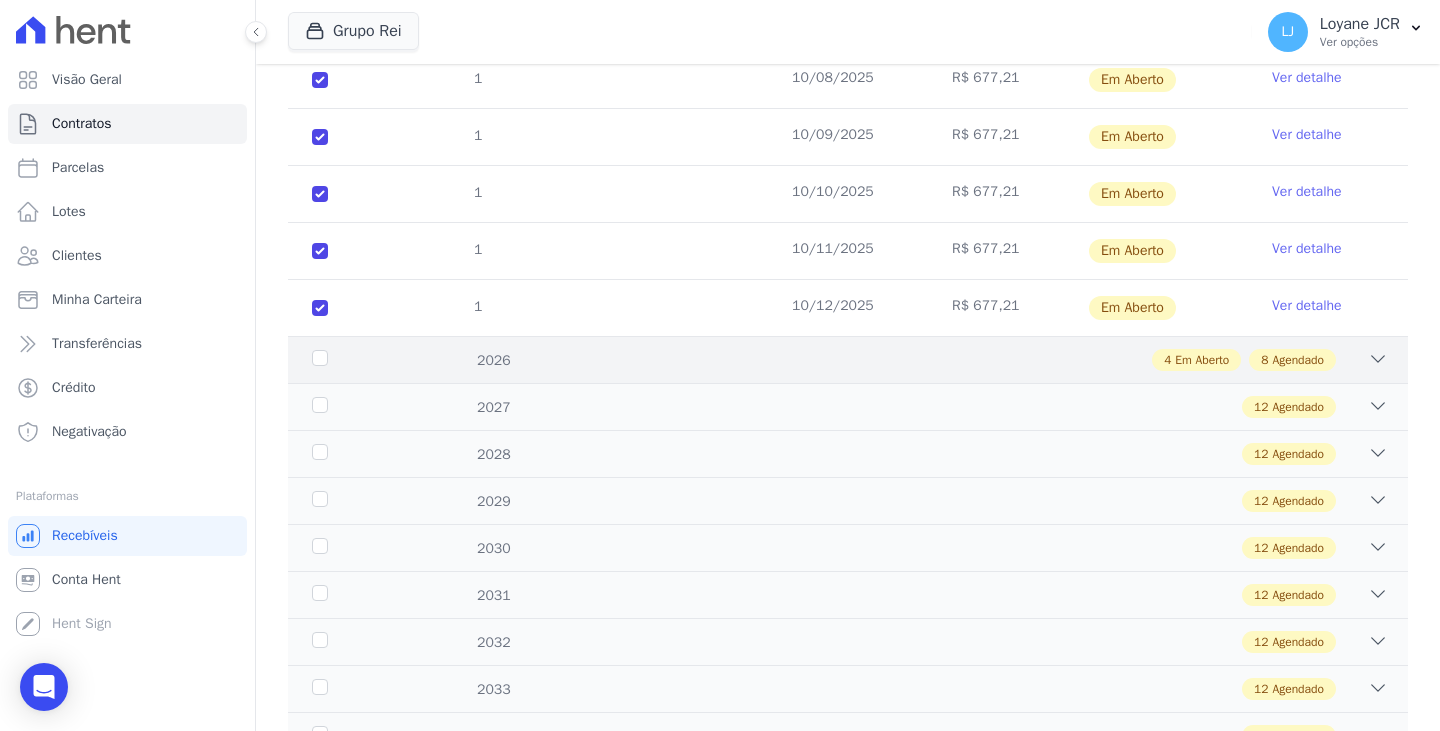 click on "[YEAR]
[NUMBER]
Em Aberto
Agendado" at bounding box center [848, 359] 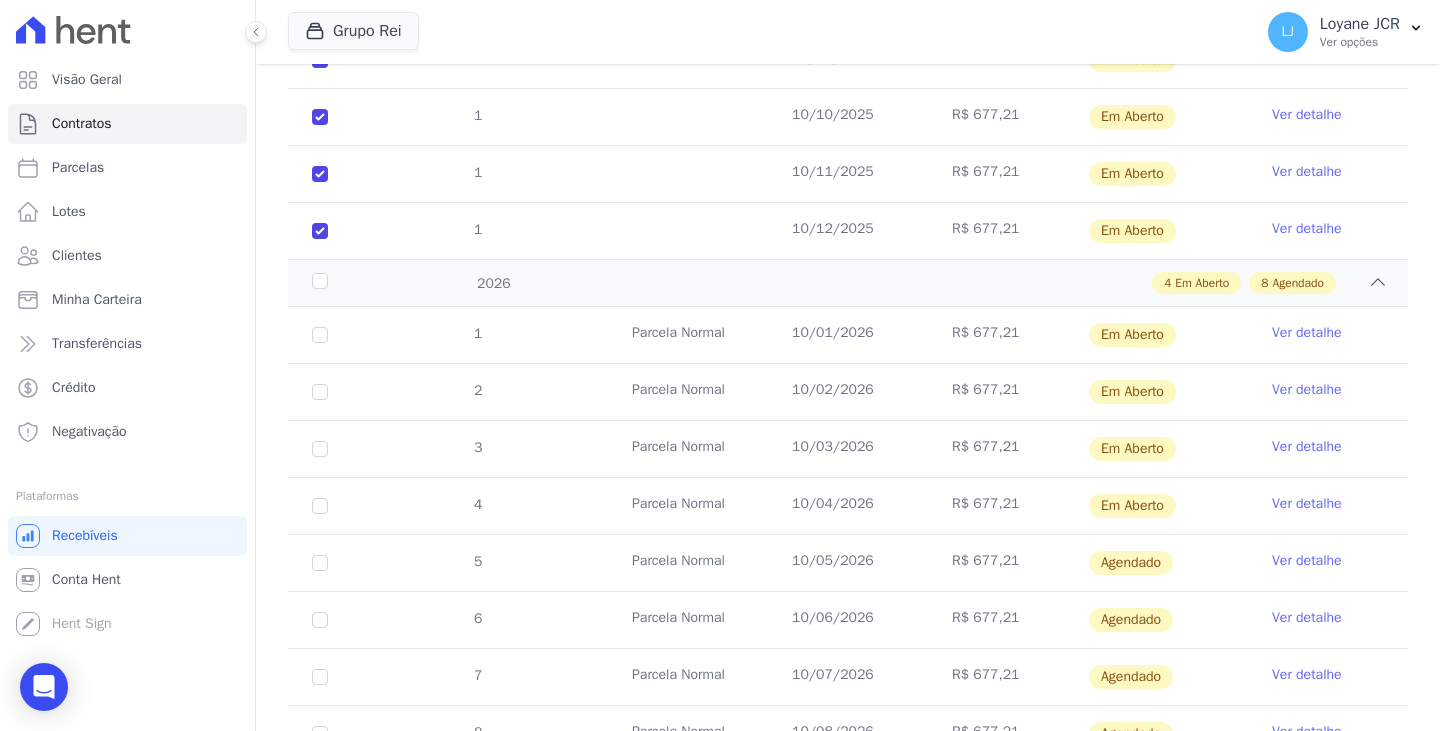 scroll, scrollTop: 700, scrollLeft: 0, axis: vertical 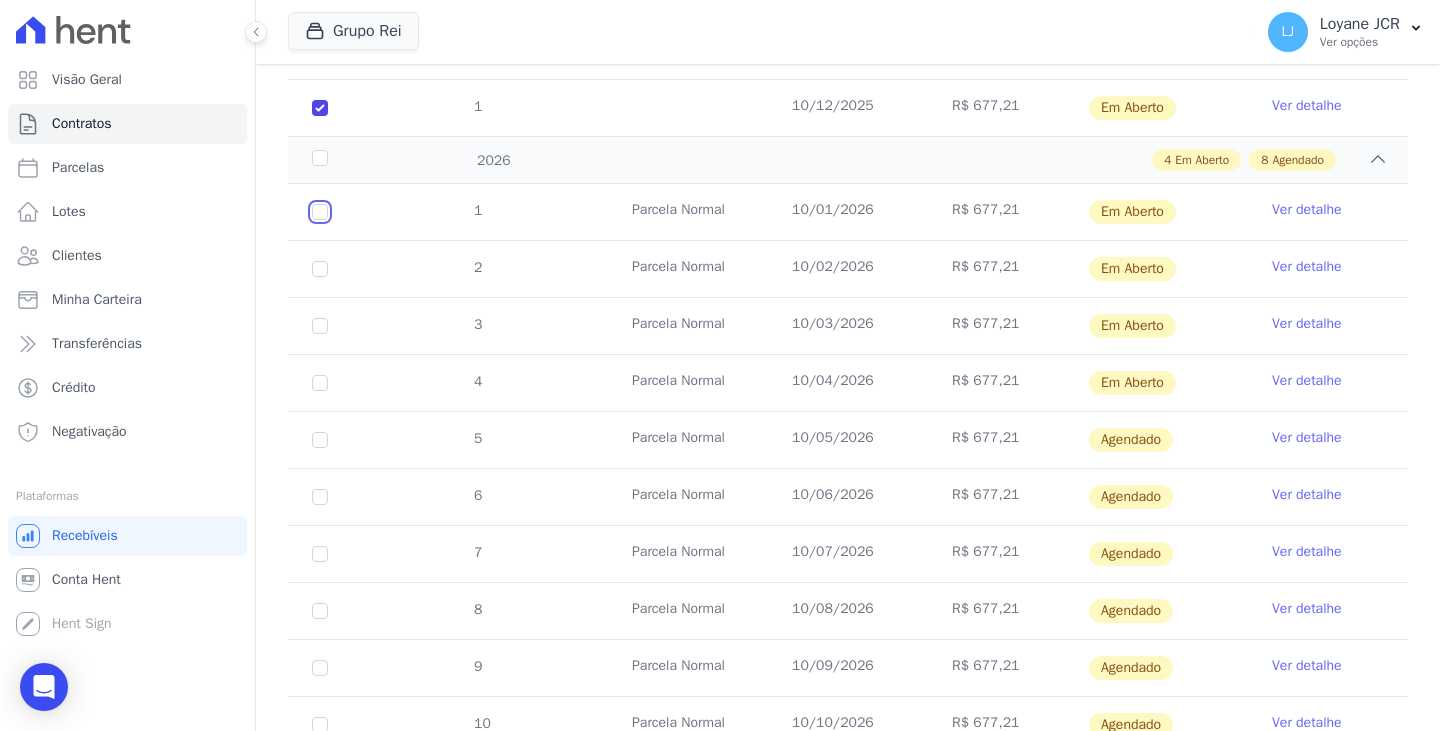 click at bounding box center (320, 212) 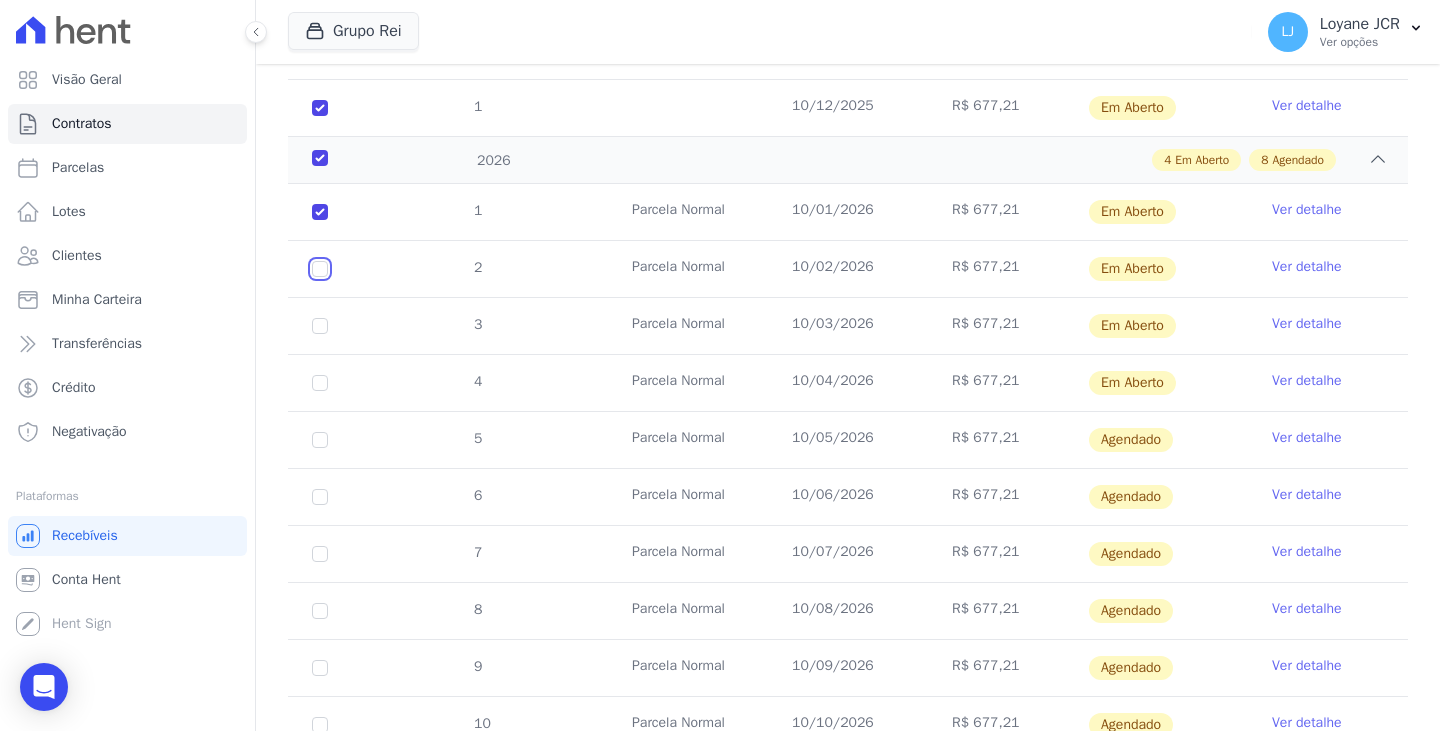 click at bounding box center (320, 212) 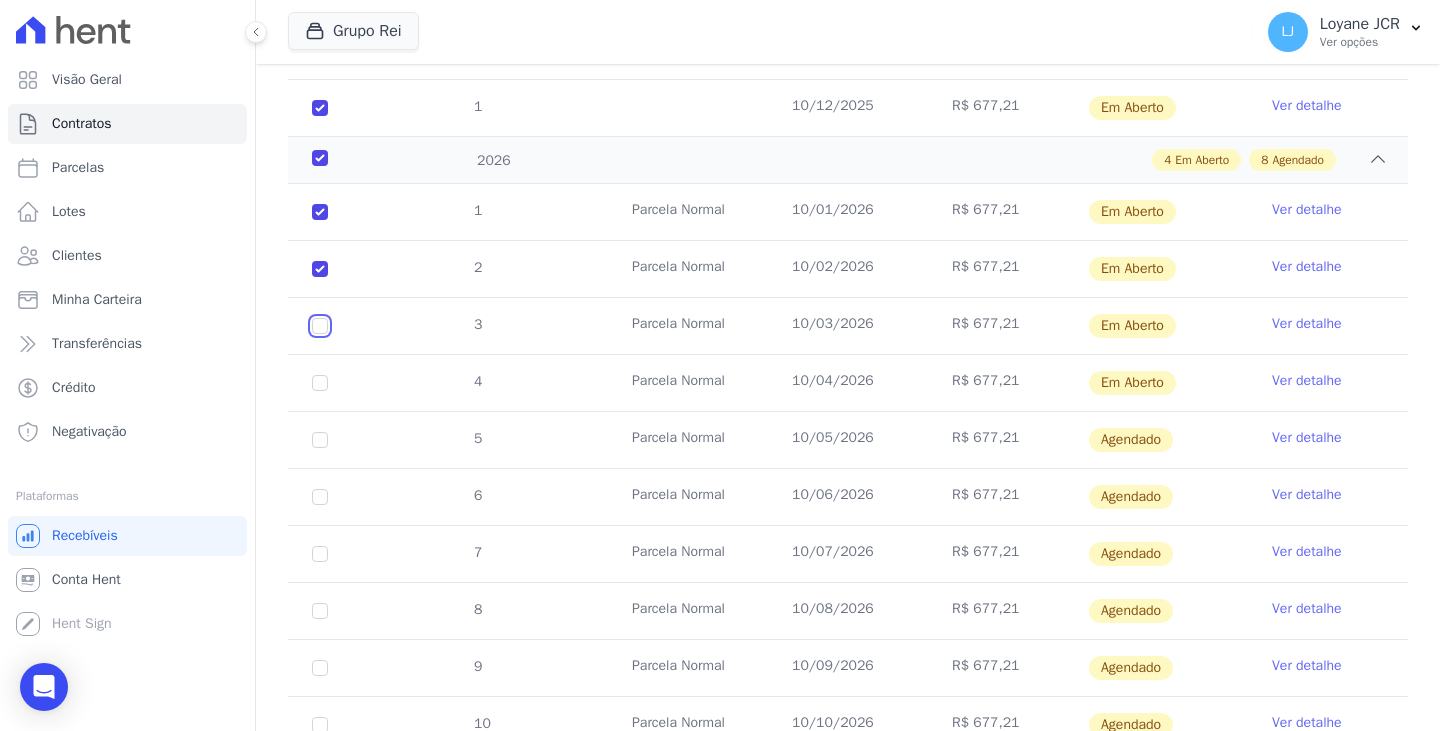 click at bounding box center (320, 212) 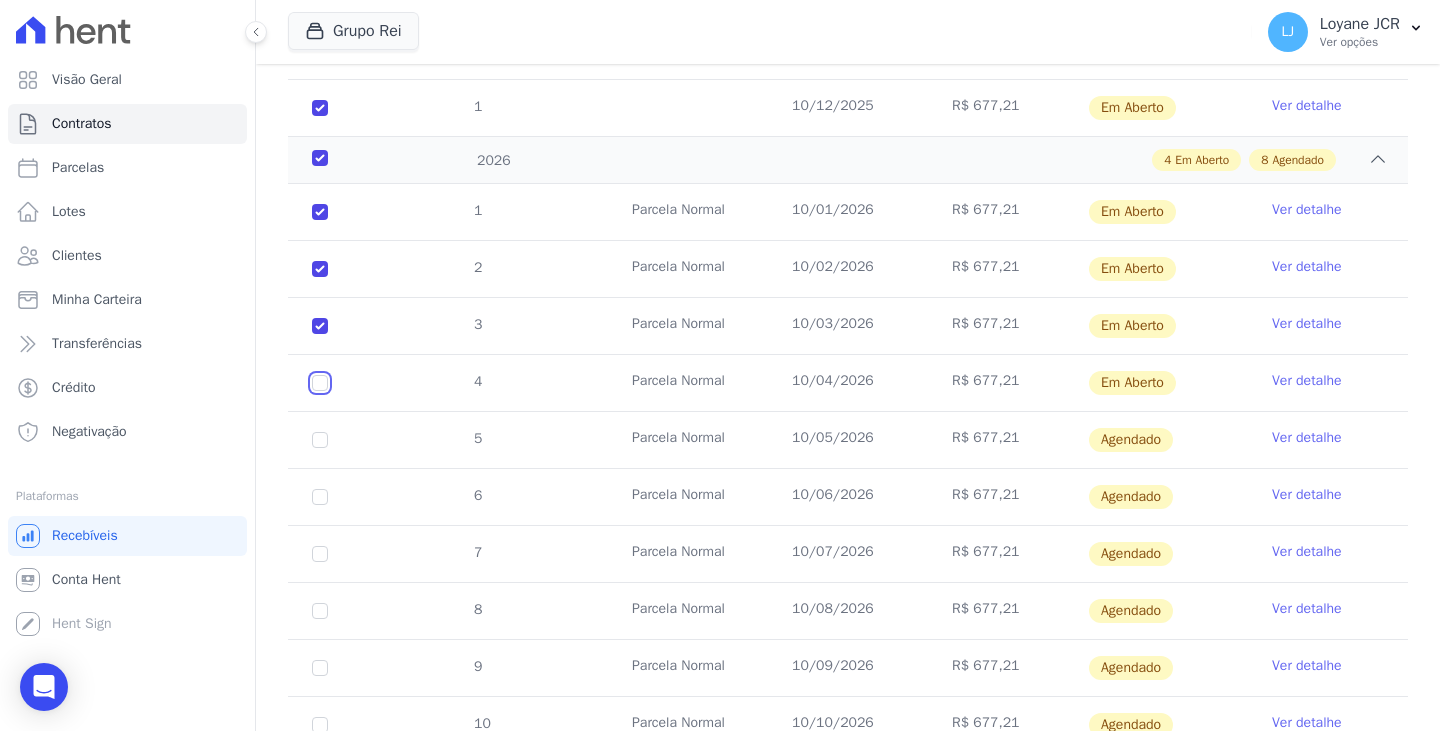 click at bounding box center [320, 212] 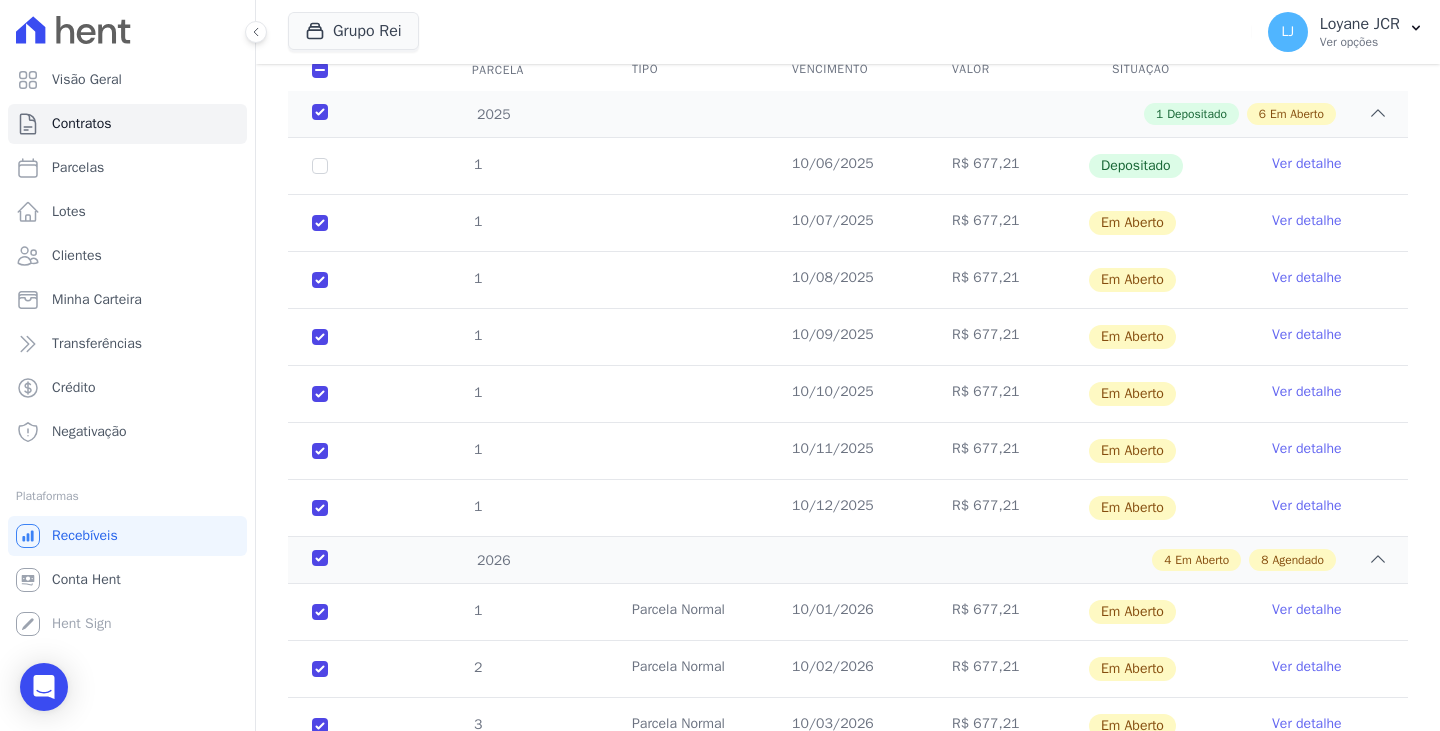 scroll, scrollTop: 100, scrollLeft: 0, axis: vertical 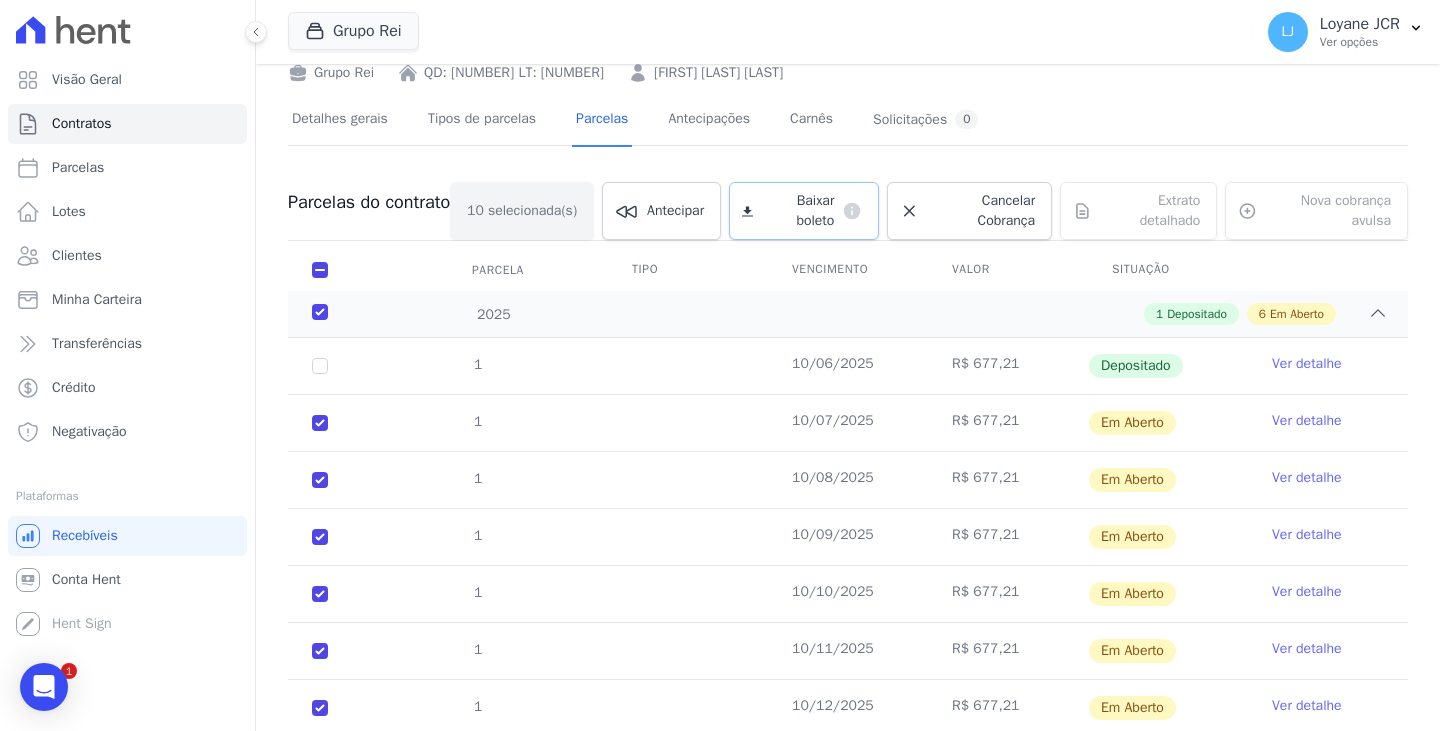 click on "Baixar boleto" at bounding box center [797, 211] 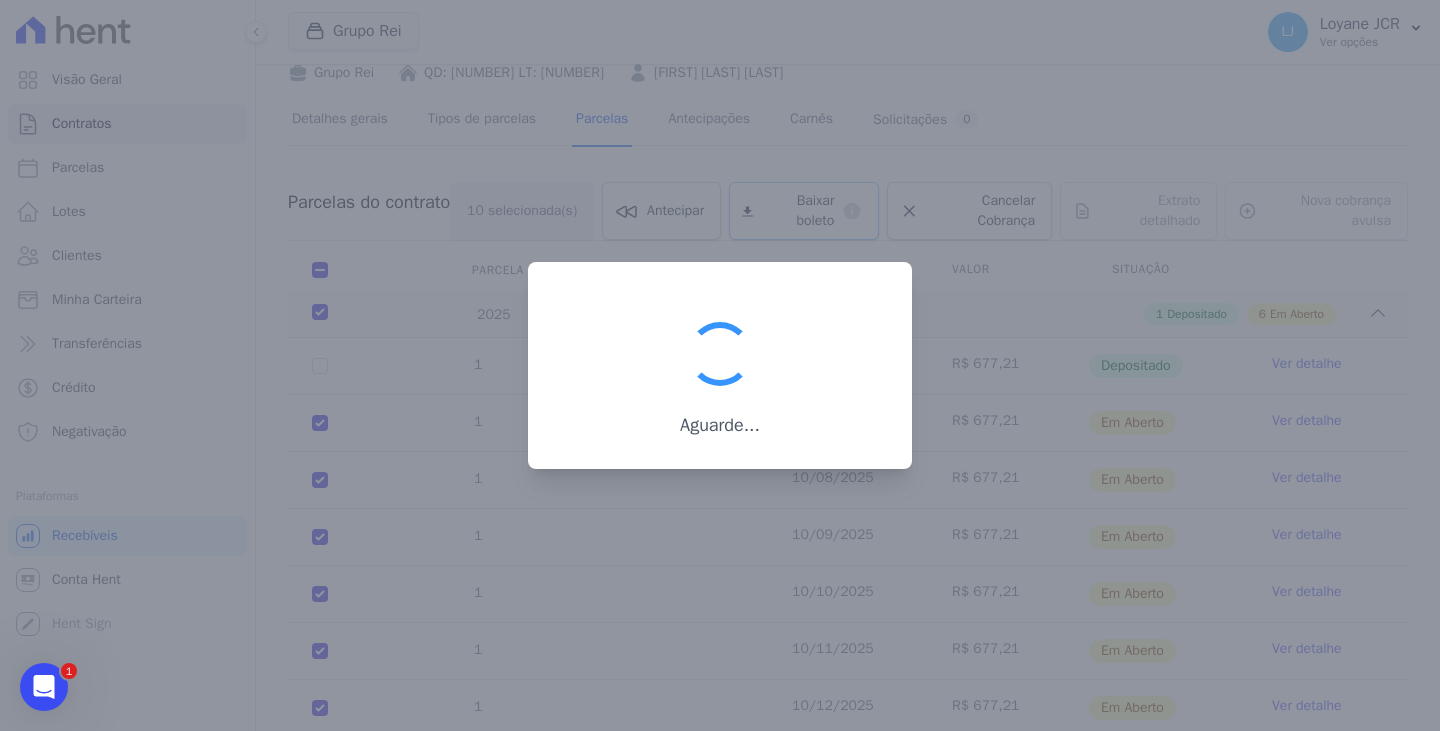 scroll, scrollTop: 0, scrollLeft: 0, axis: both 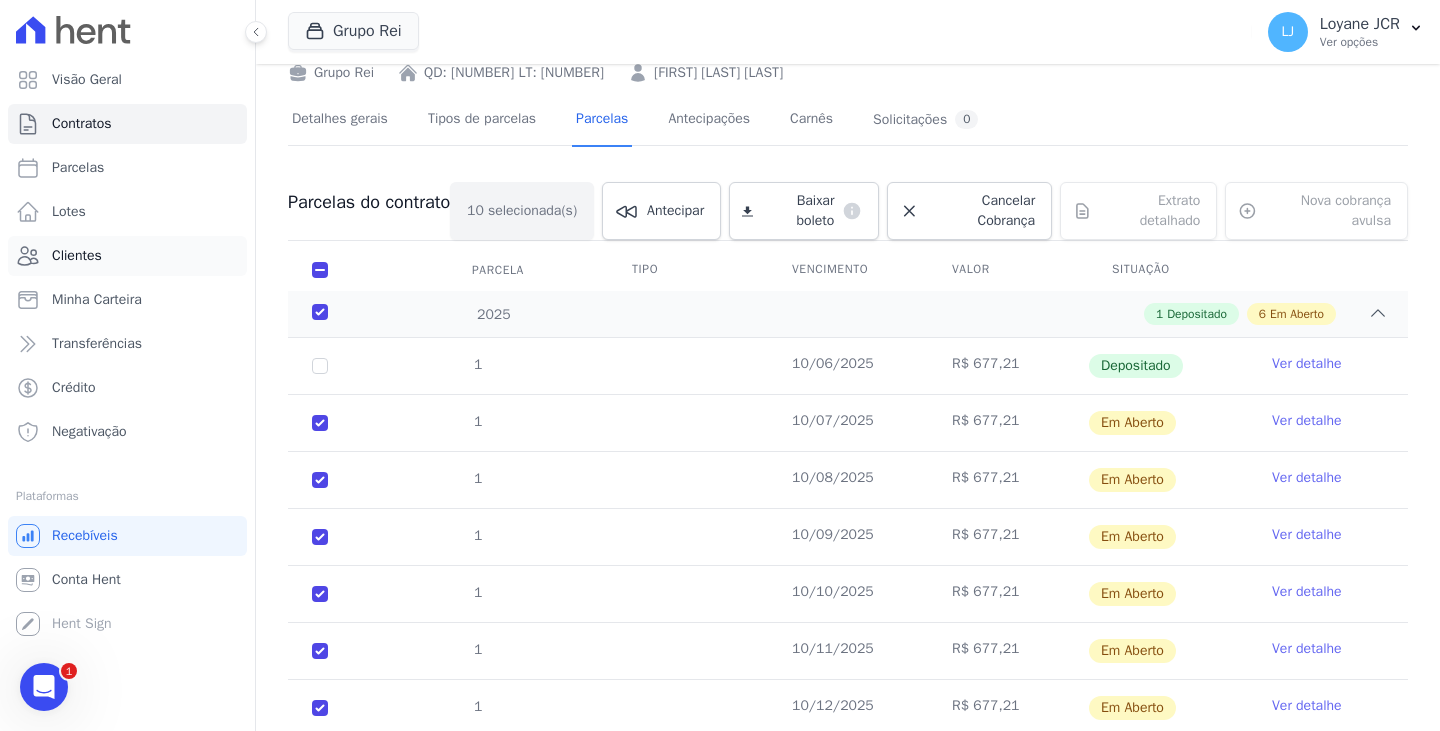 click on "Clientes" at bounding box center (127, 256) 